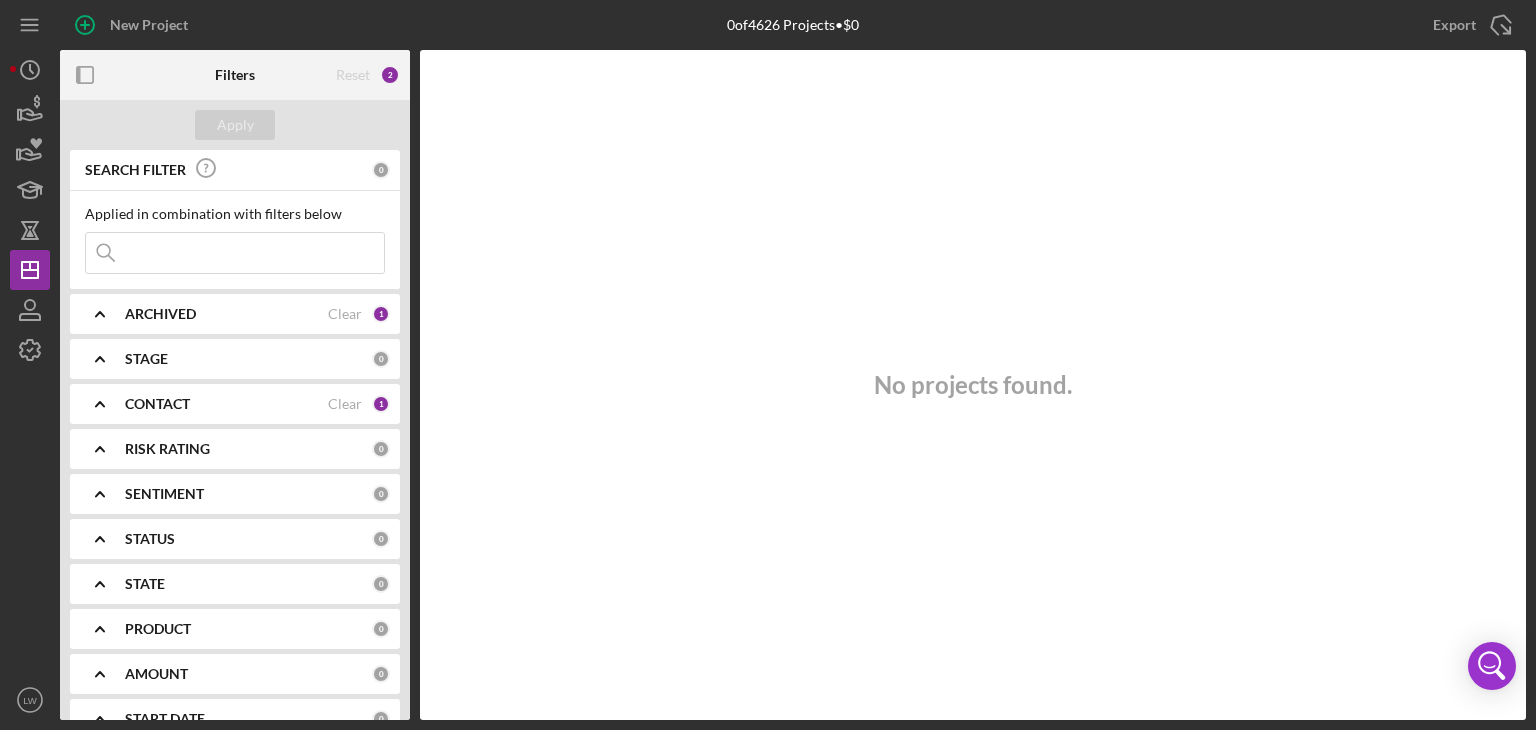 scroll, scrollTop: 0, scrollLeft: 0, axis: both 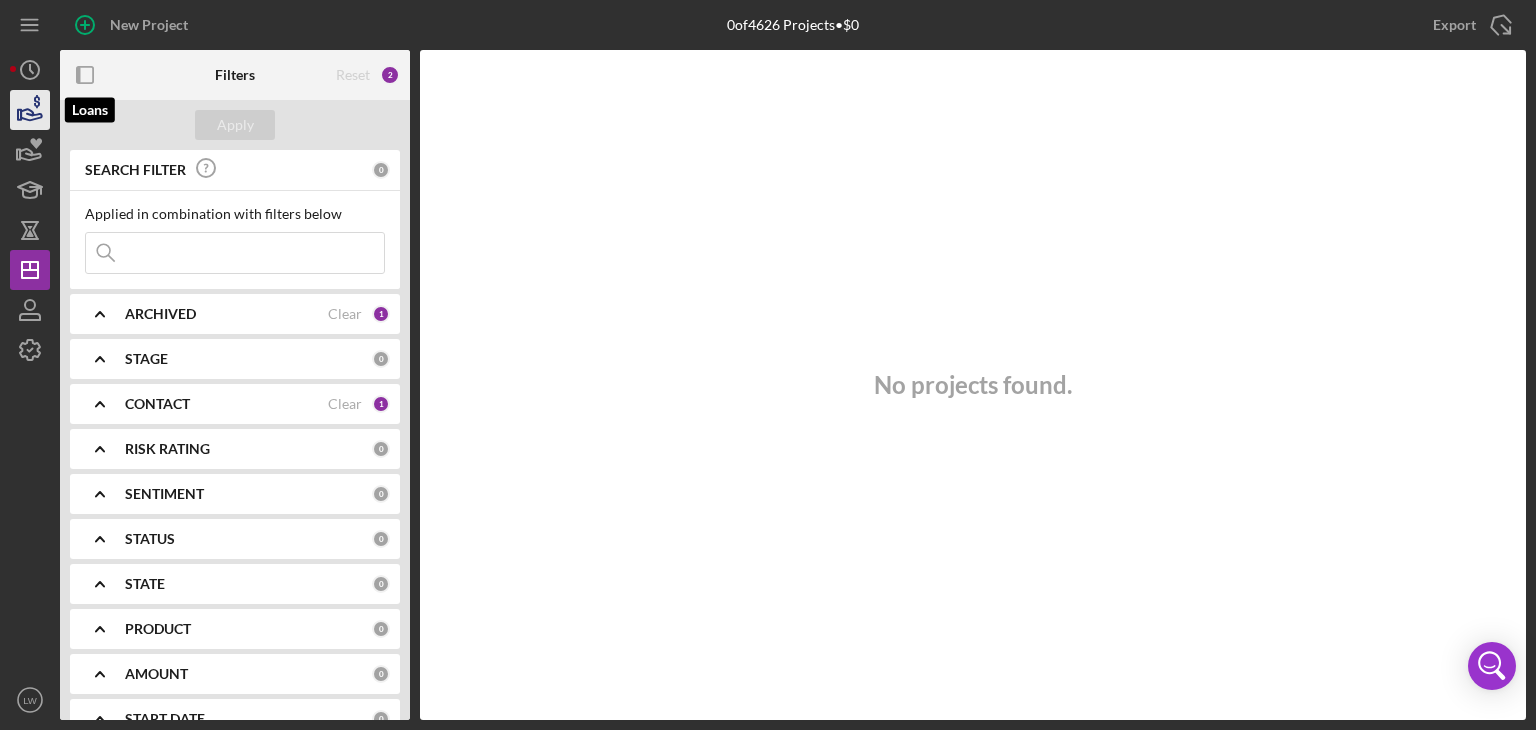 click 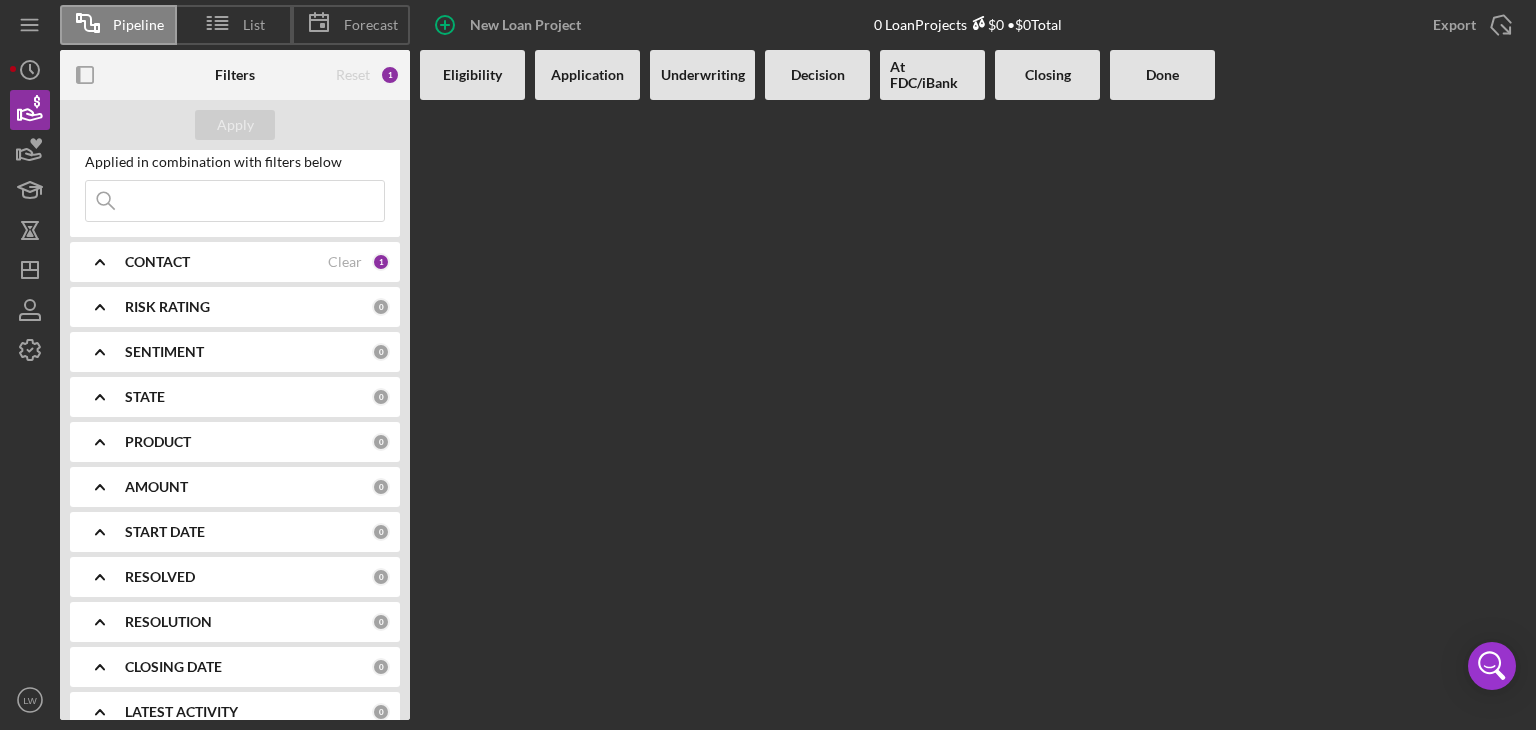 scroll, scrollTop: 78, scrollLeft: 0, axis: vertical 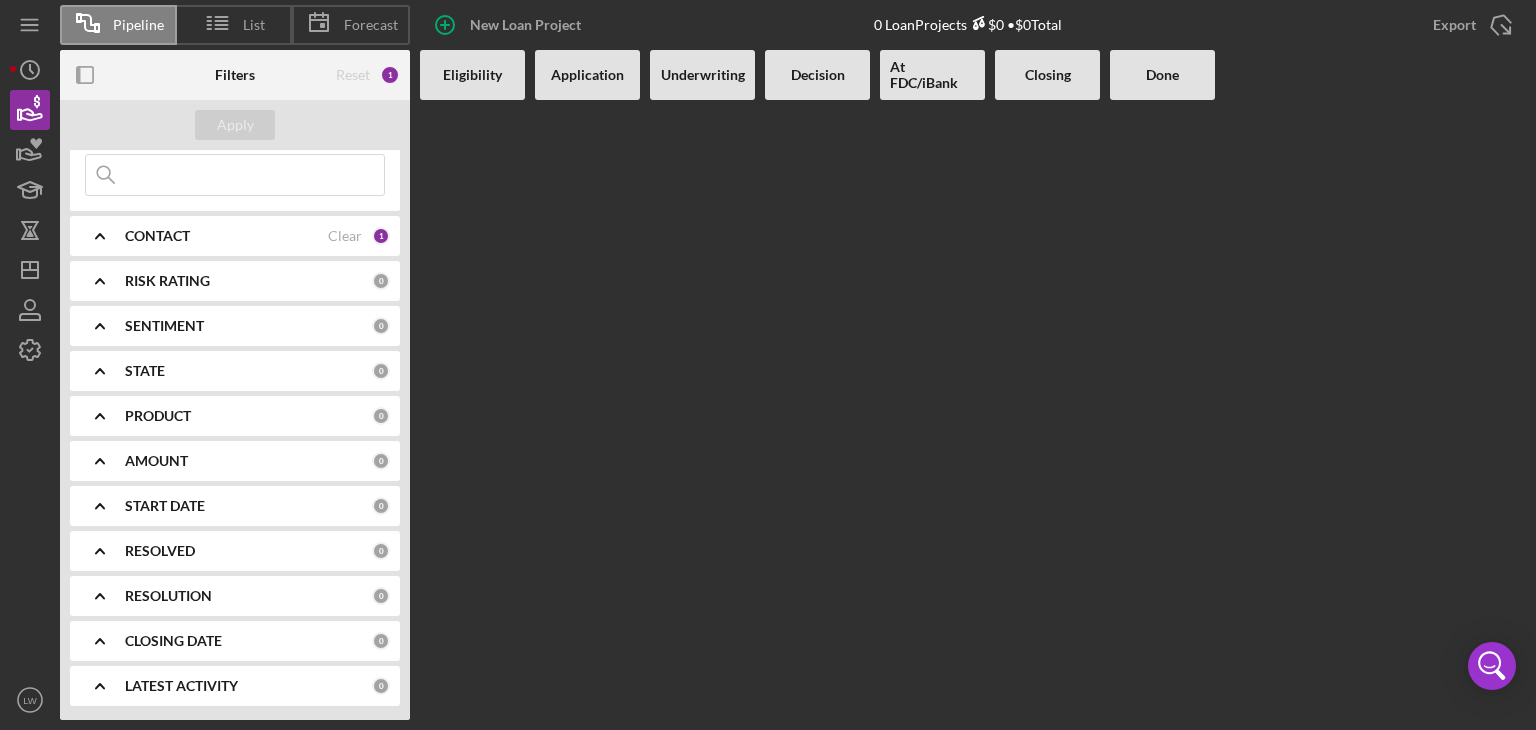 click on "RISK RATING" at bounding box center (167, 281) 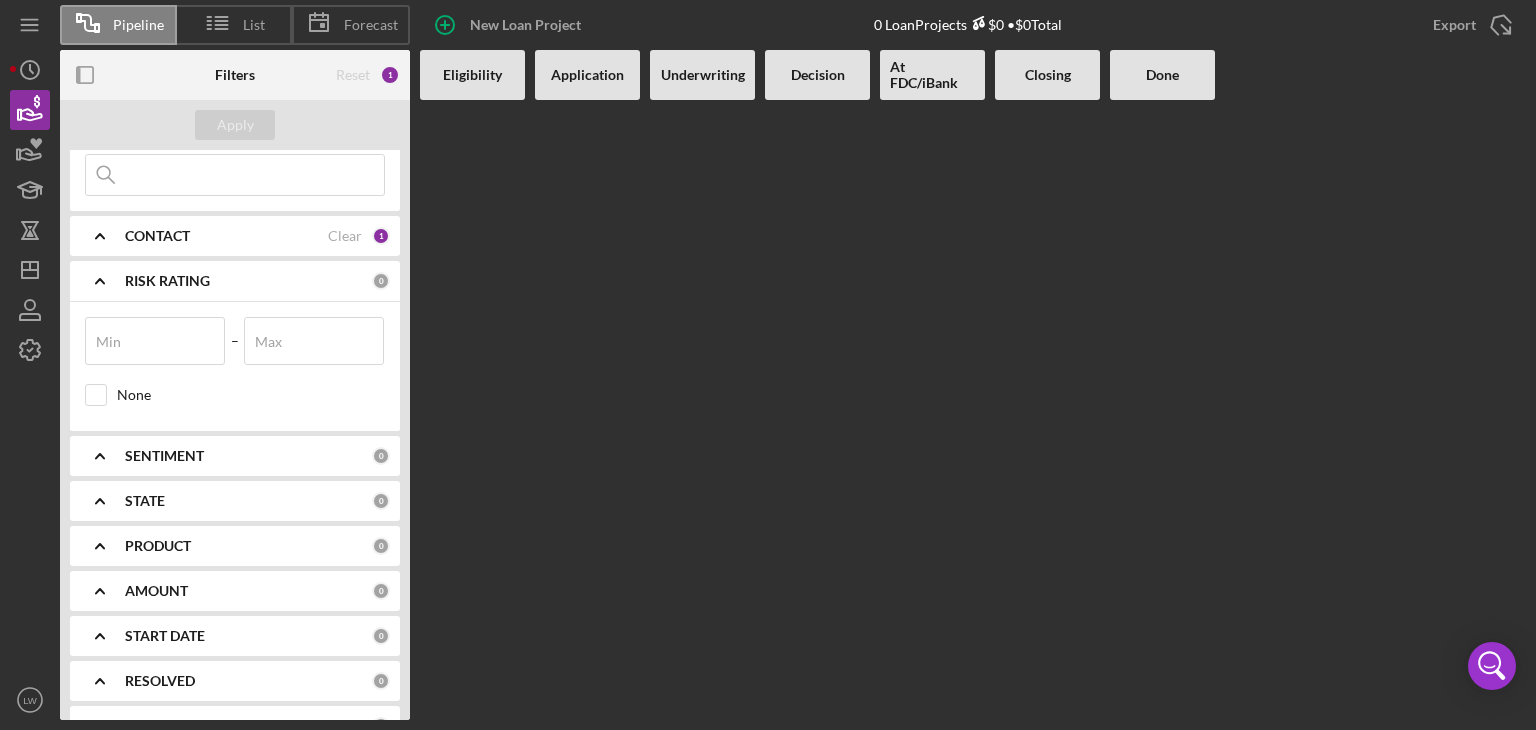 click on "RISK RATING" at bounding box center [167, 281] 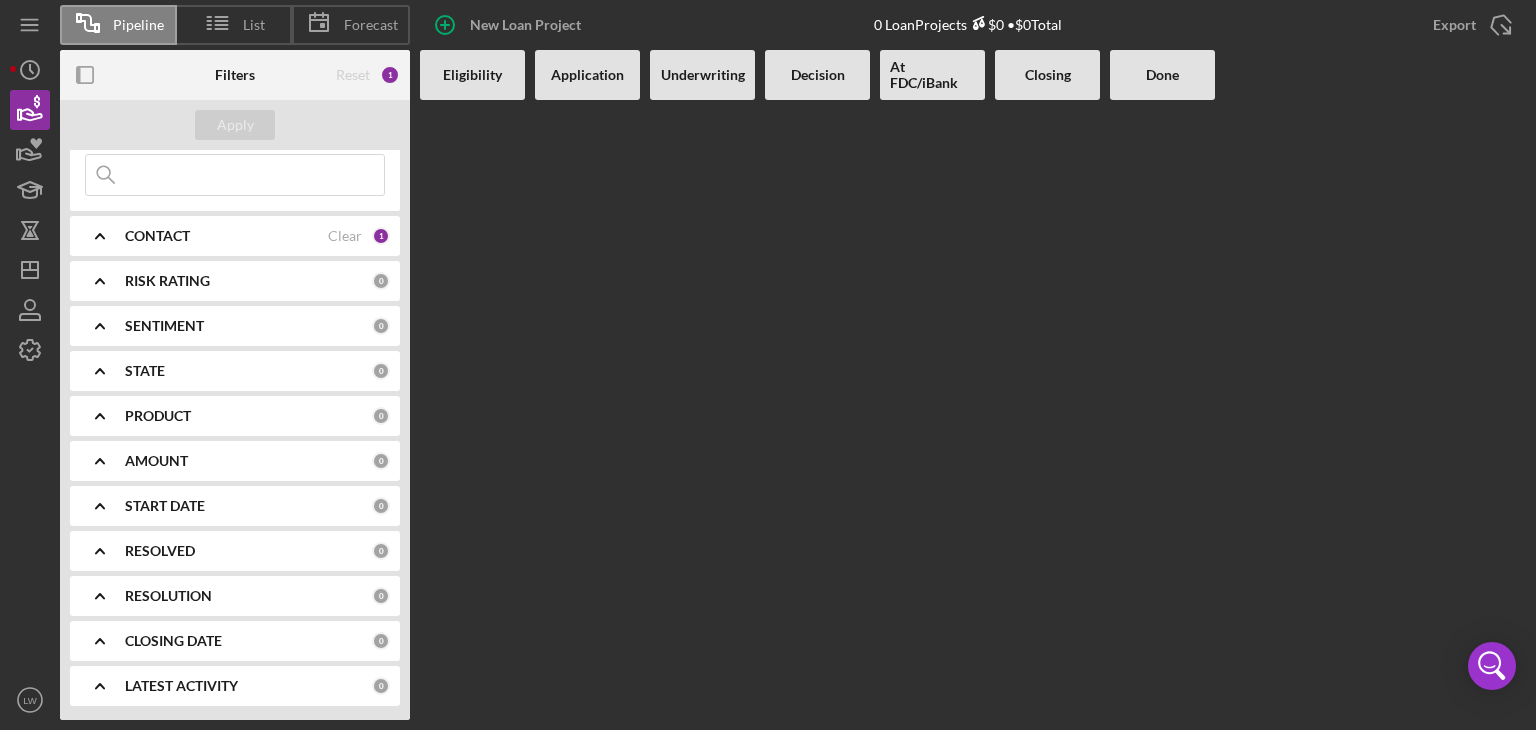 click on "STATE" at bounding box center (248, 371) 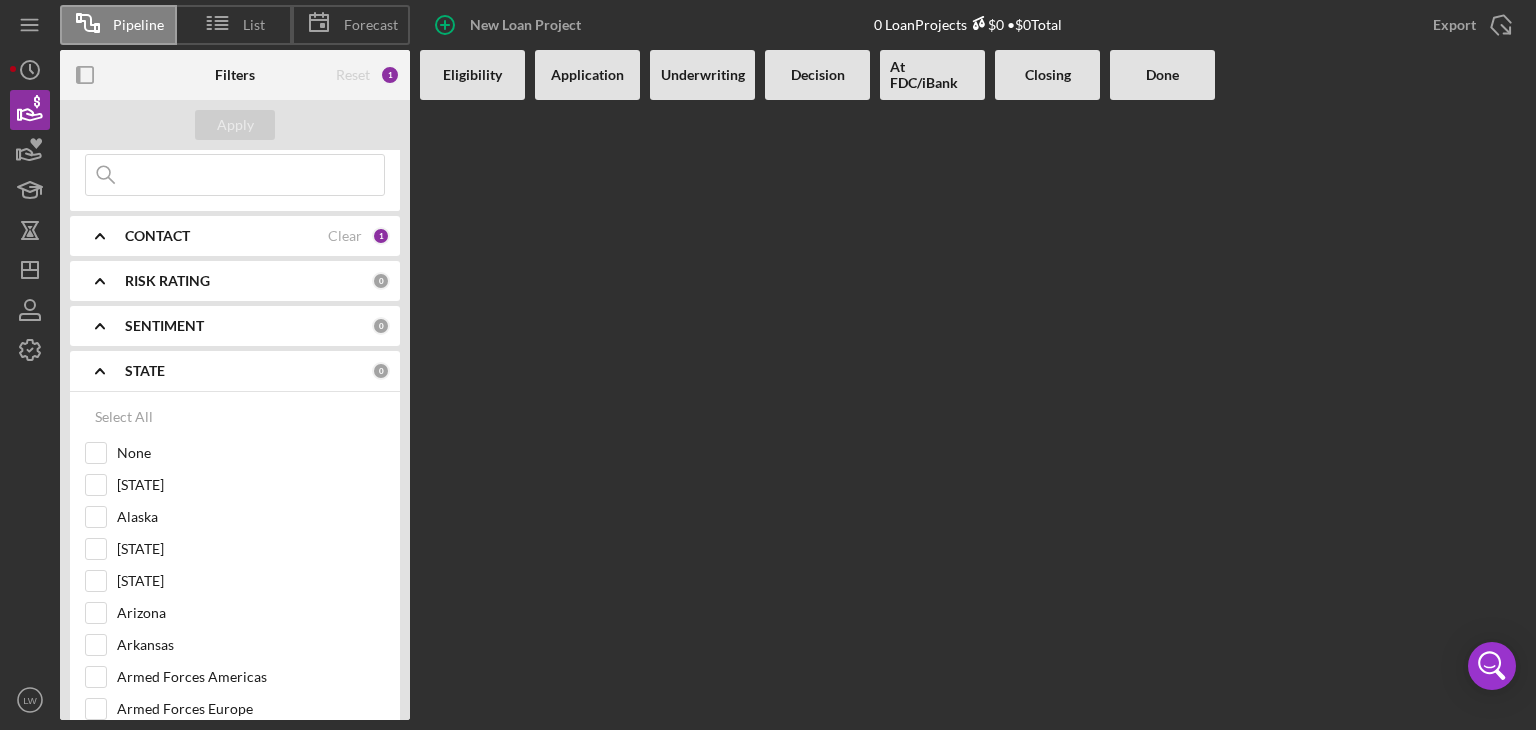 click on "STATE" at bounding box center [248, 371] 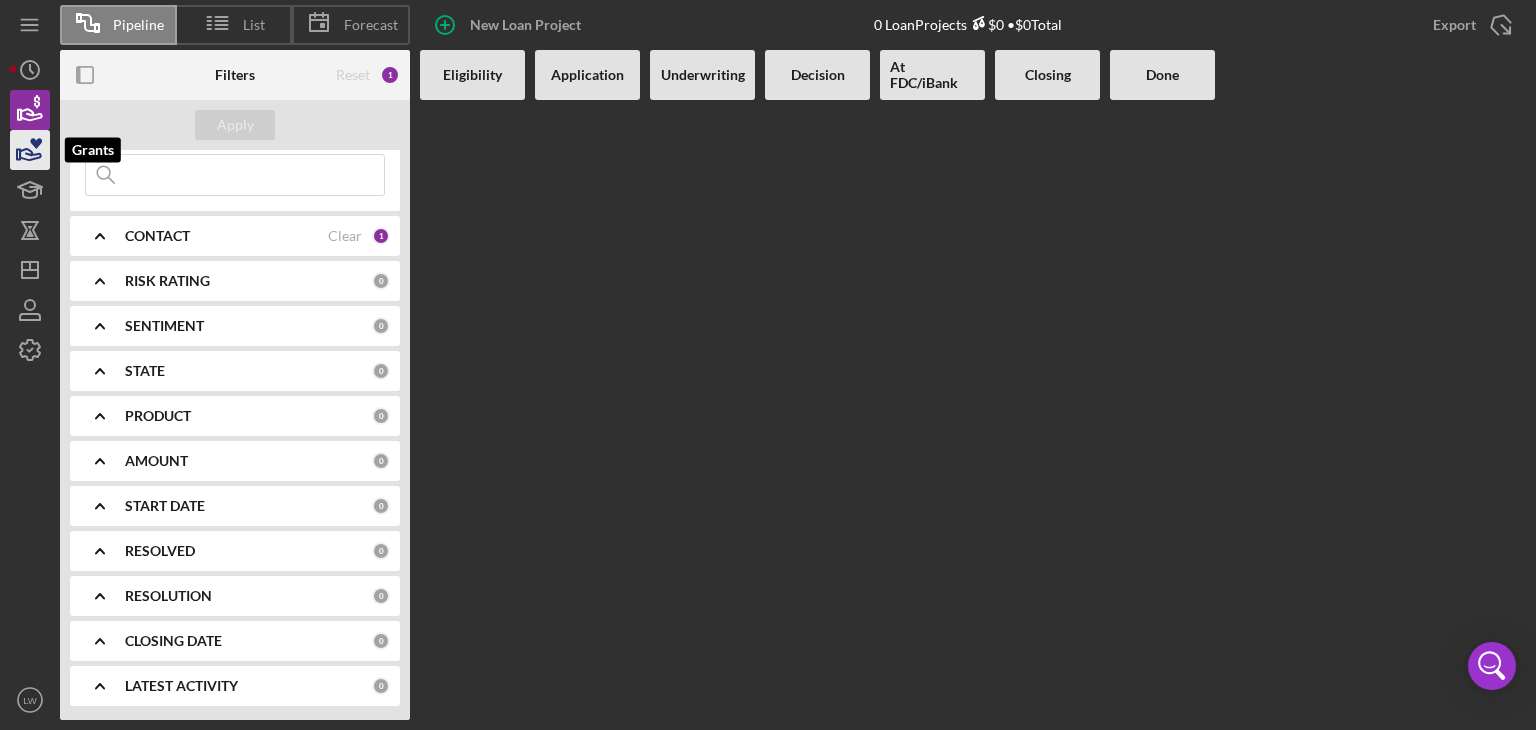 click 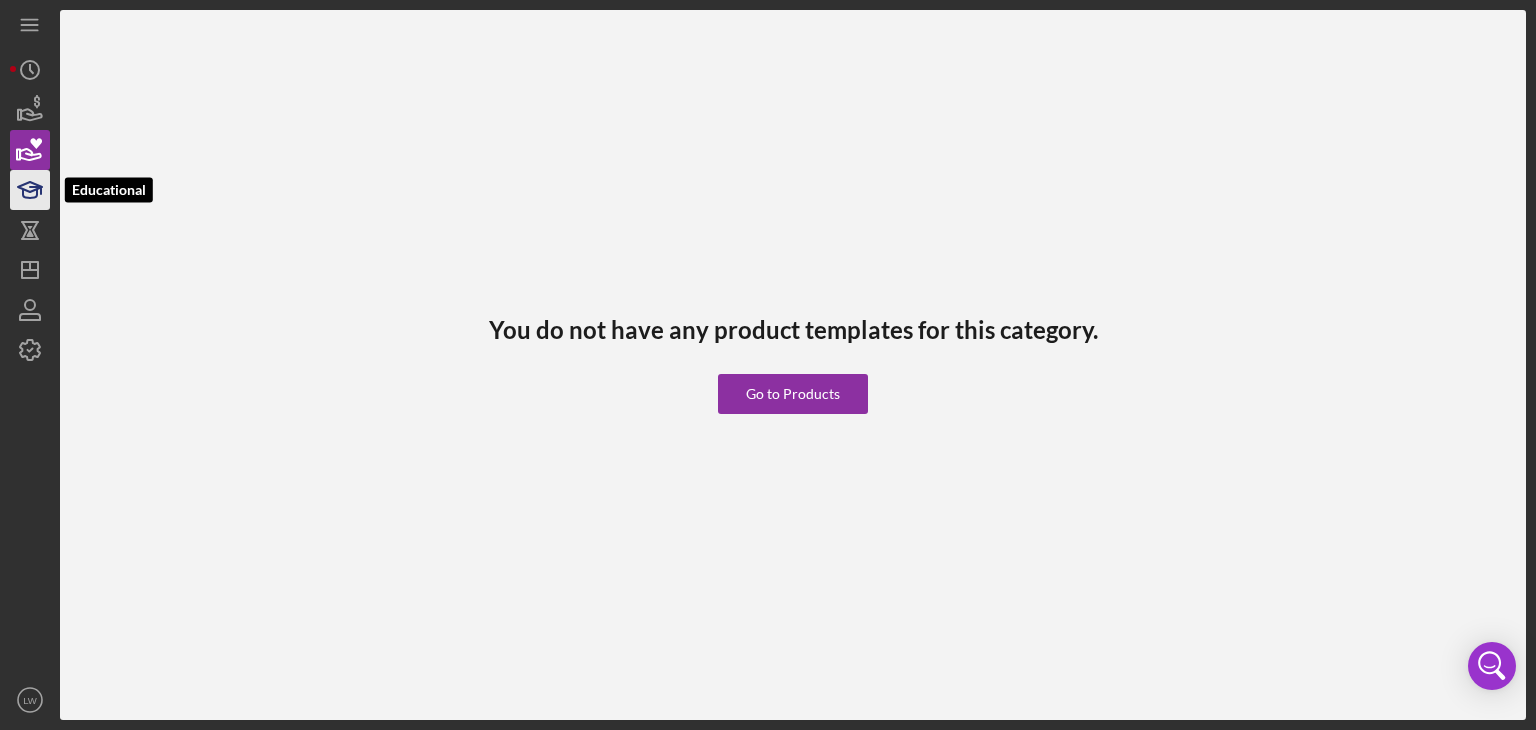click 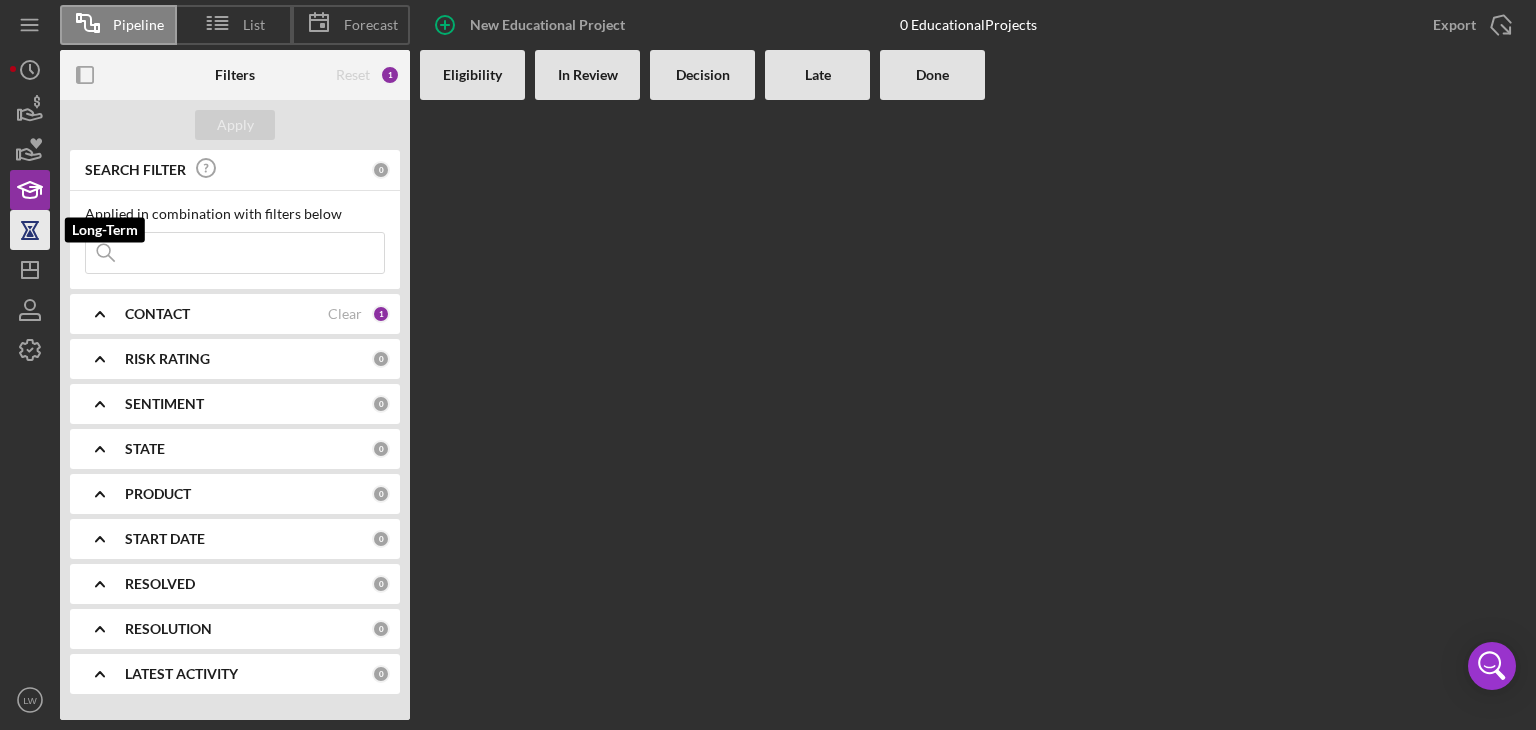 click 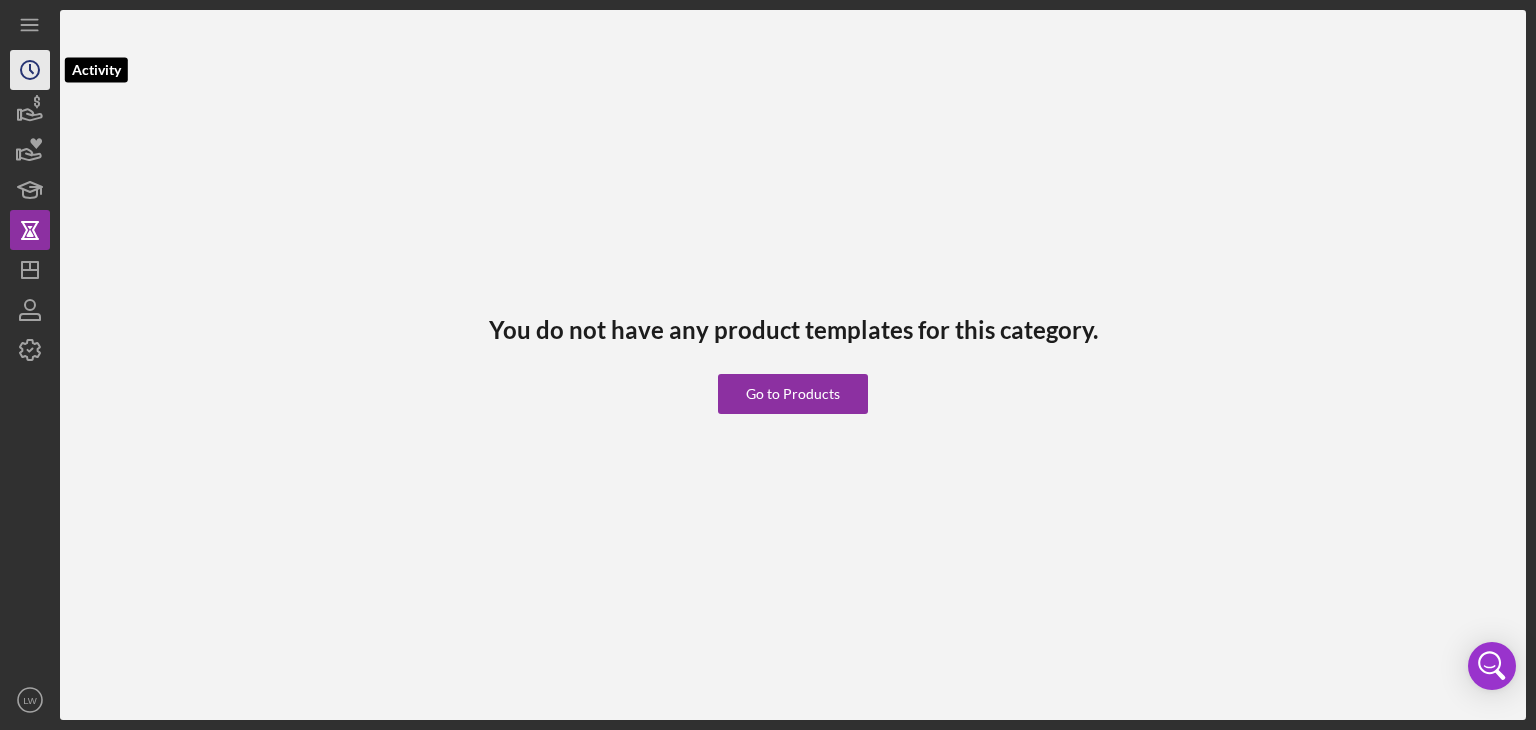 click on "Icon/History" 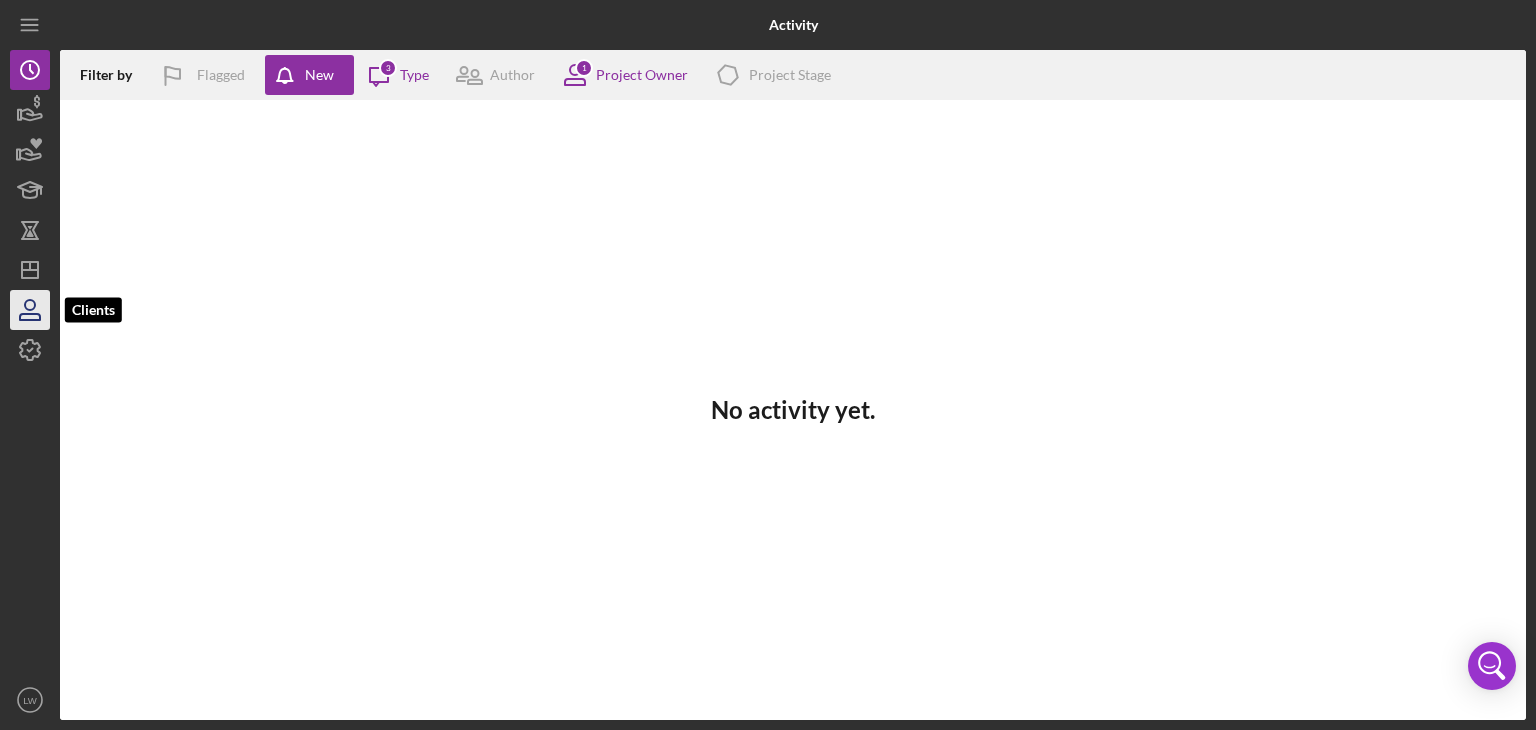 click 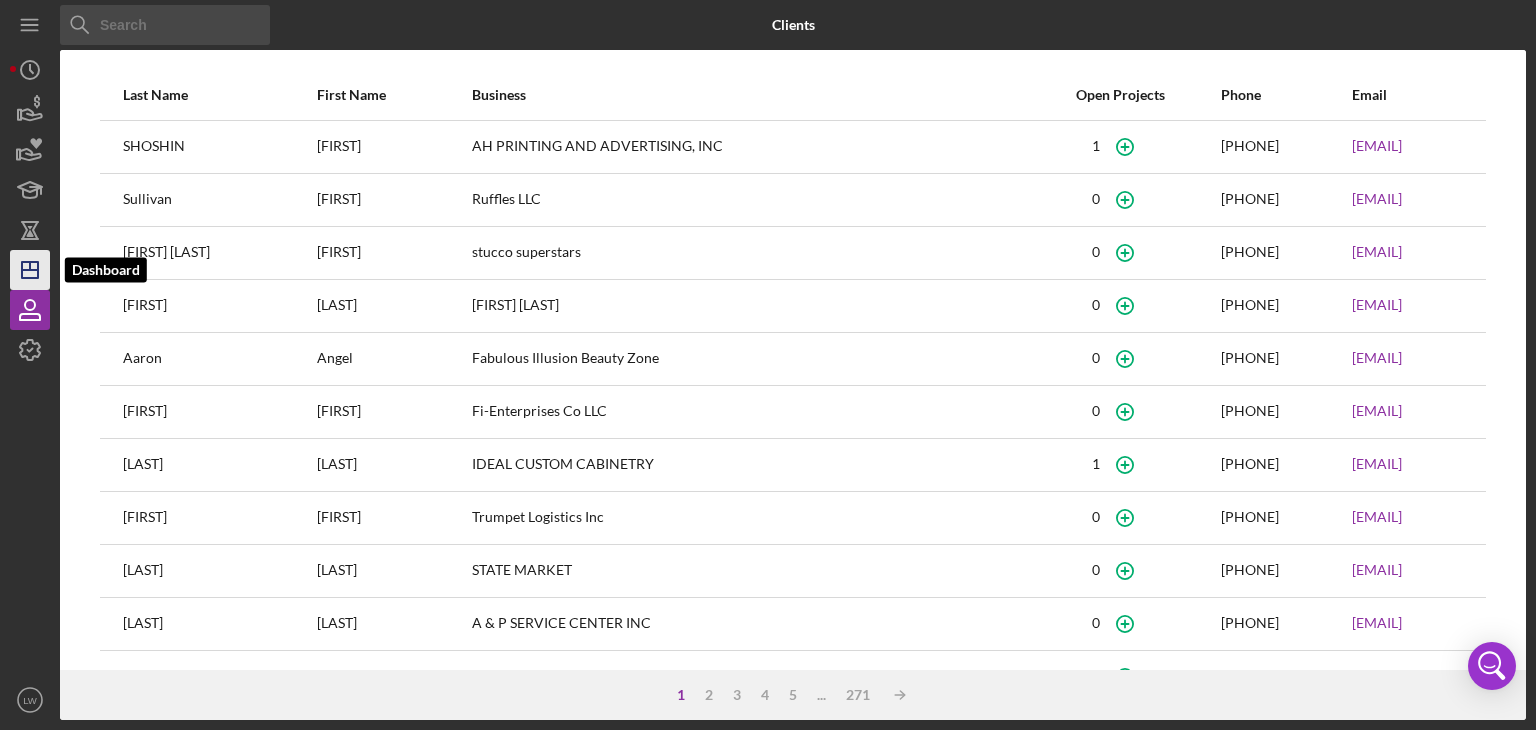click 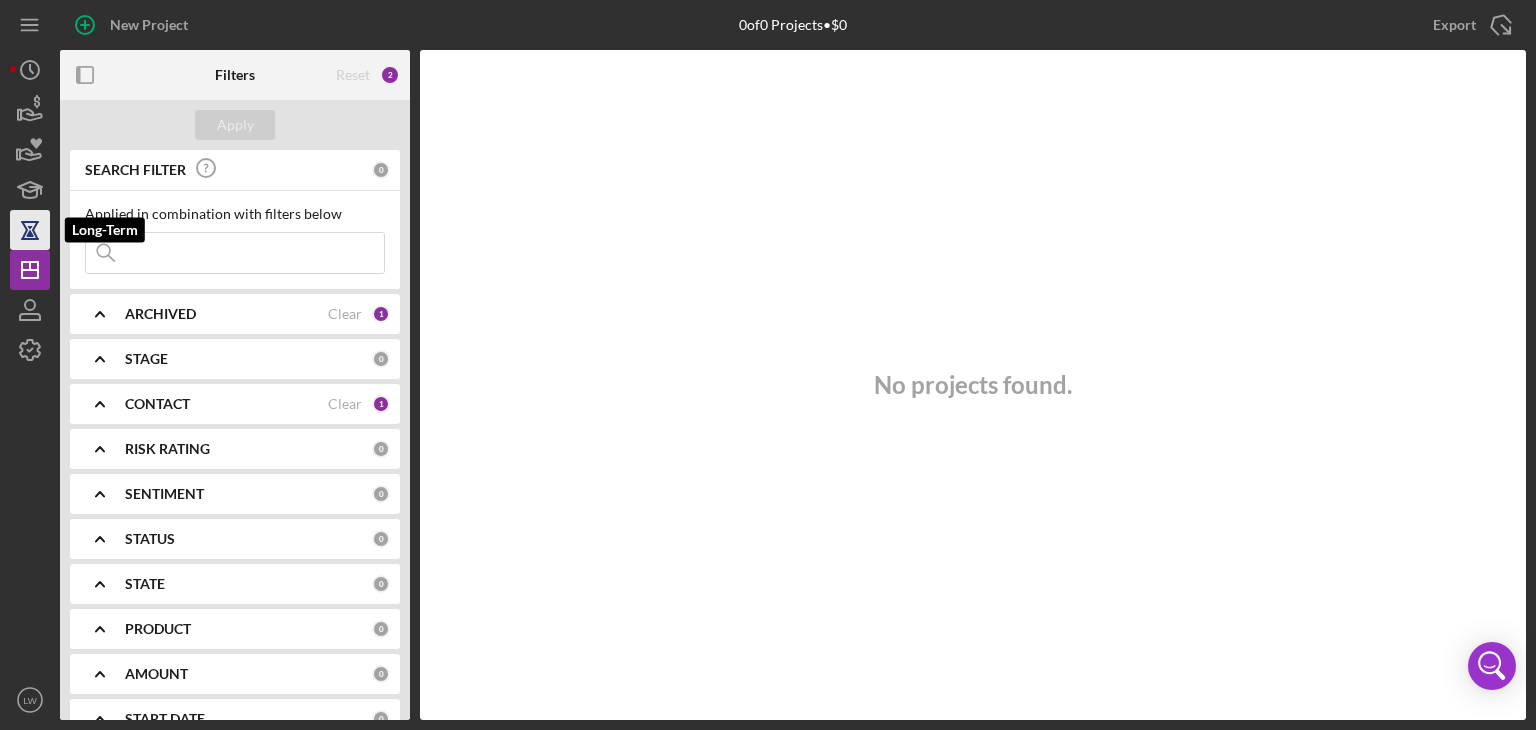 click on "New Project 0 of 0 Projects • $0 Icon/Menu Close Export Icon/Export Filters Reset 2 Apply SEARCH FILTER 0 Applied in combination with filters below Icon/Menu Close Icon/Expander ARCHIVED Clear 1 Icon/Expander STAGE 0 Icon/Expander CONTACT Clear 1 Icon/Expander RISK RATING 0 Icon/Expander SENTIMENT 0 Icon/Expander STATUS 0 Icon/Expander STATE 0 Icon/Expander PRODUCT 0 Icon/Expander AMOUNT 0 Icon/Expander START DATE 0 Icon/Expander RESOLVED 0 Icon/Expander RESOLUTION 0 Icon/Expander CLOSING DATE 0 Icon/Expander LATEST ACTIVITY 0 No projects found. Icon/Menu Icon/Dashboard Dashboard Clients Product Templates Icon/User Photo LW [FIRST] [LAST] Icon/Overflow Account Settings Organization Settings Permissions Chat with Support Support Articles Logout Icon/Menu Close Close Account Settings Organization Settings Permissions Chat with Support Support Articles Logout Icon/History Activity Loans Grants Educational Long-Term Long-Term Icon/Dashboard Dashboard Clients LW Logout" at bounding box center [768, 360] 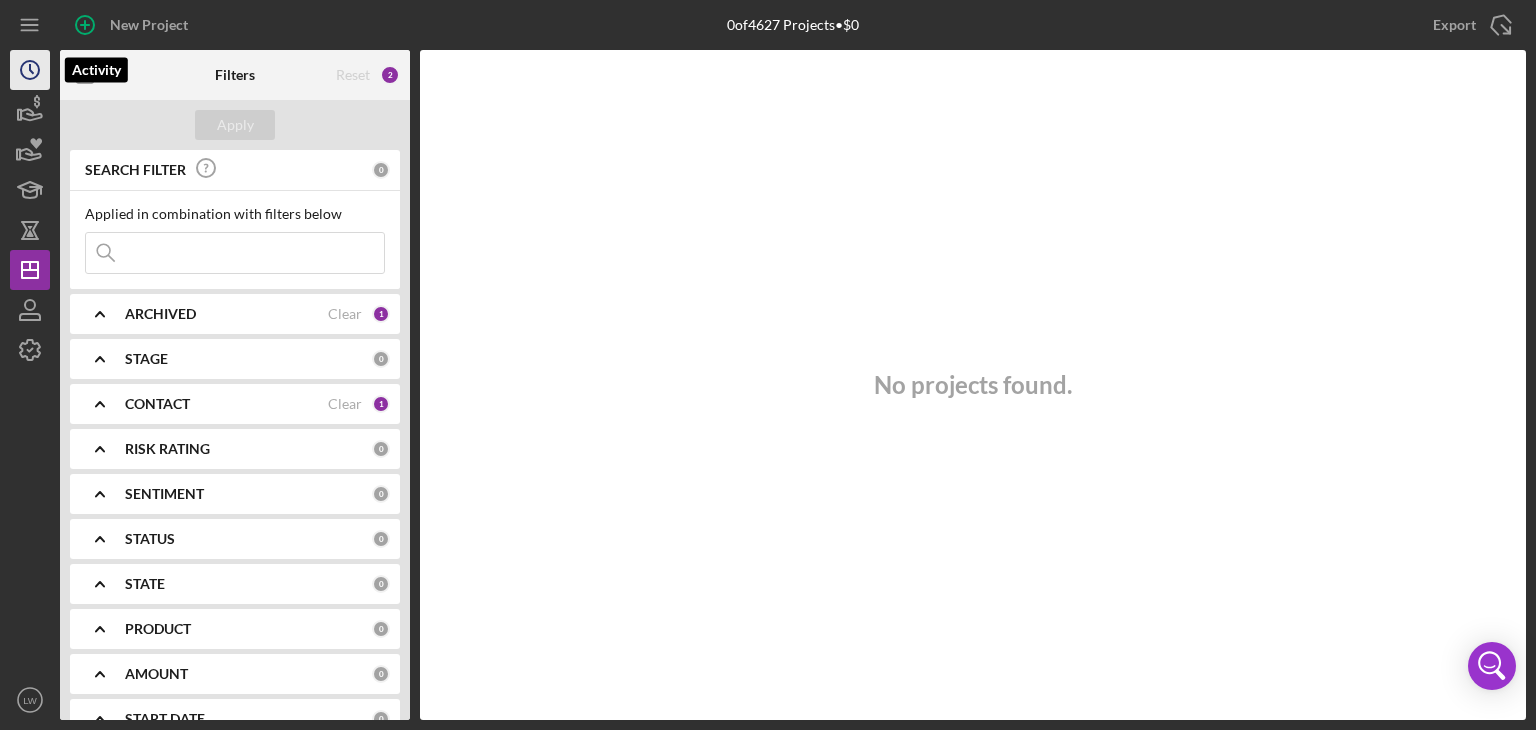 click on "Icon/History" 